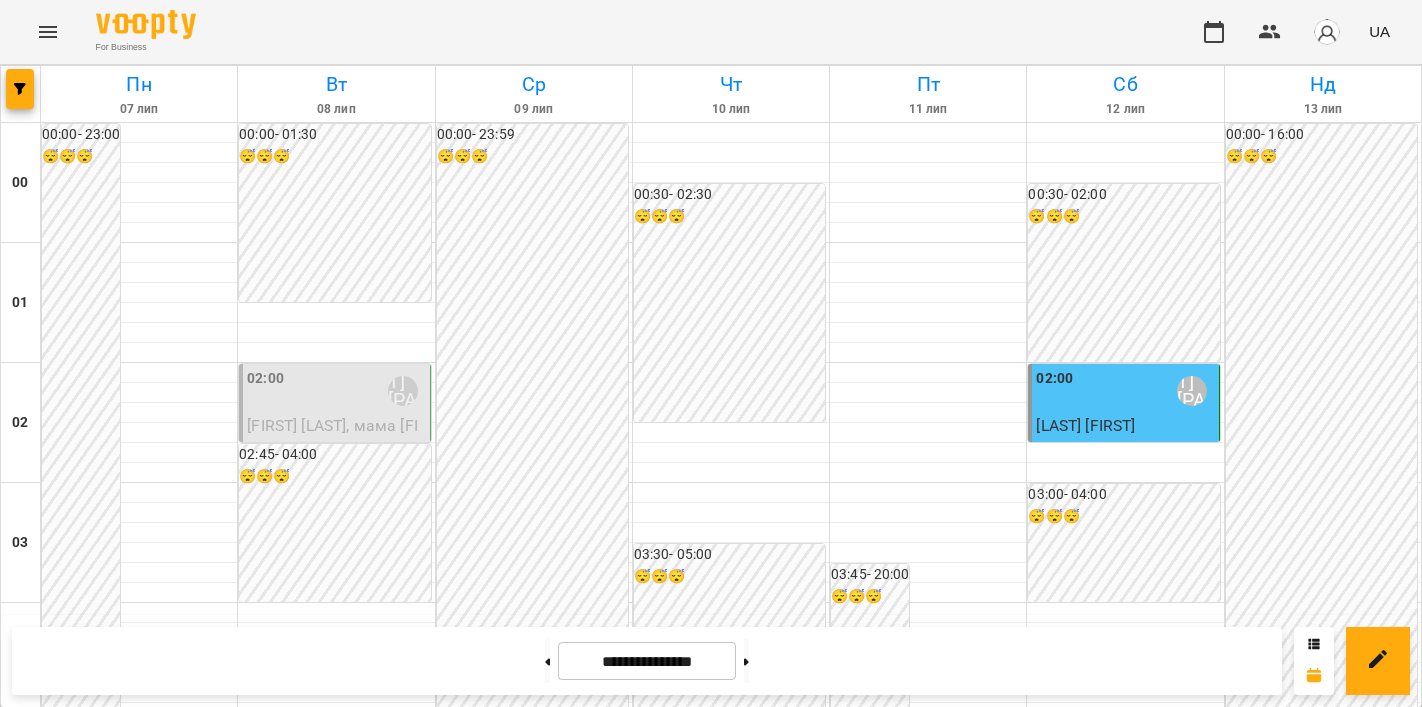 scroll, scrollTop: 0, scrollLeft: 0, axis: both 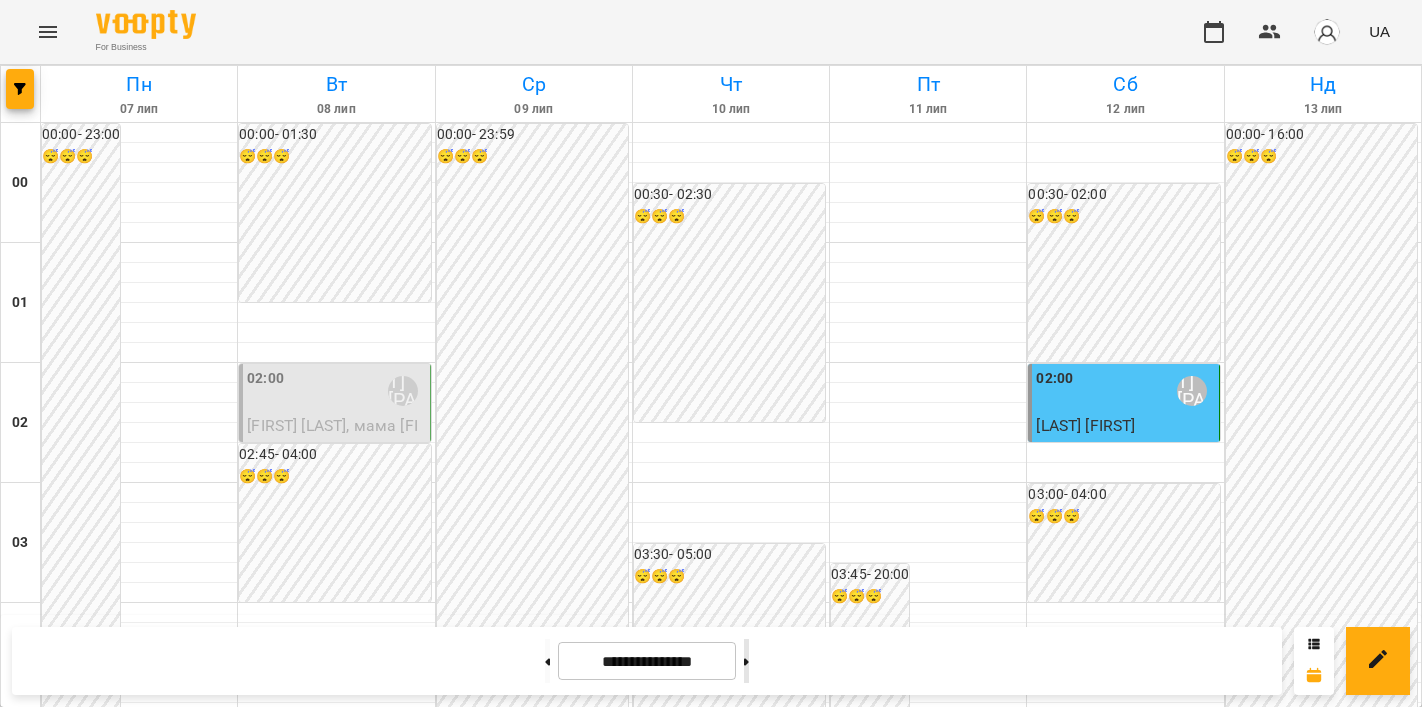 click at bounding box center [746, 661] 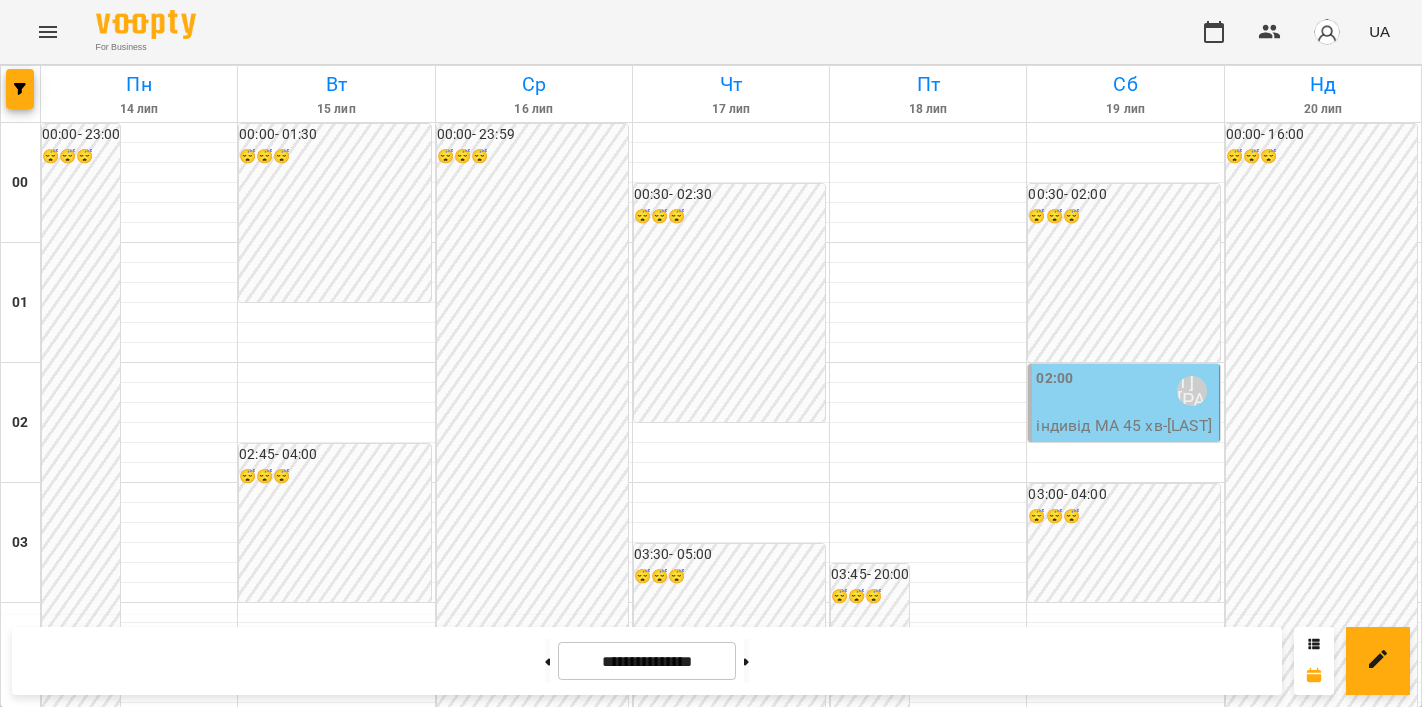 scroll, scrollTop: 1828, scrollLeft: 0, axis: vertical 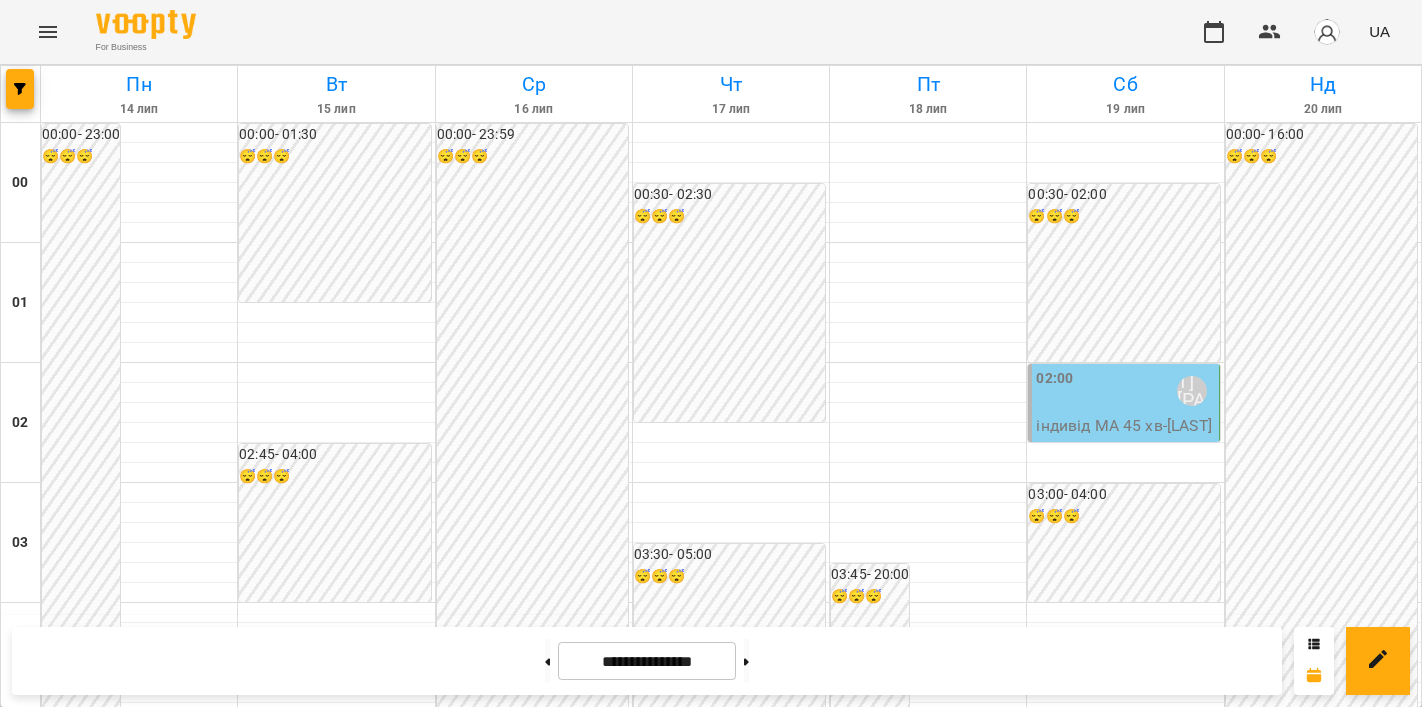 click 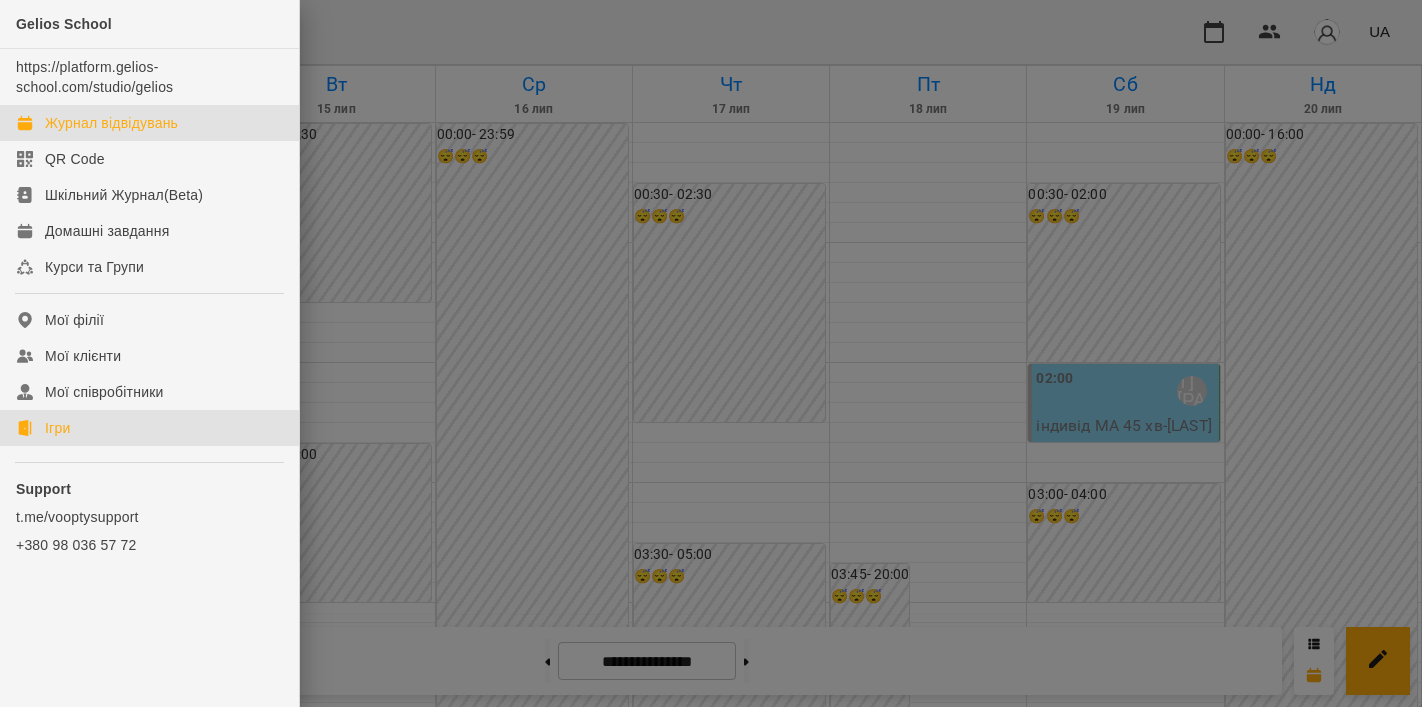 click on "Ігри" at bounding box center [57, 428] 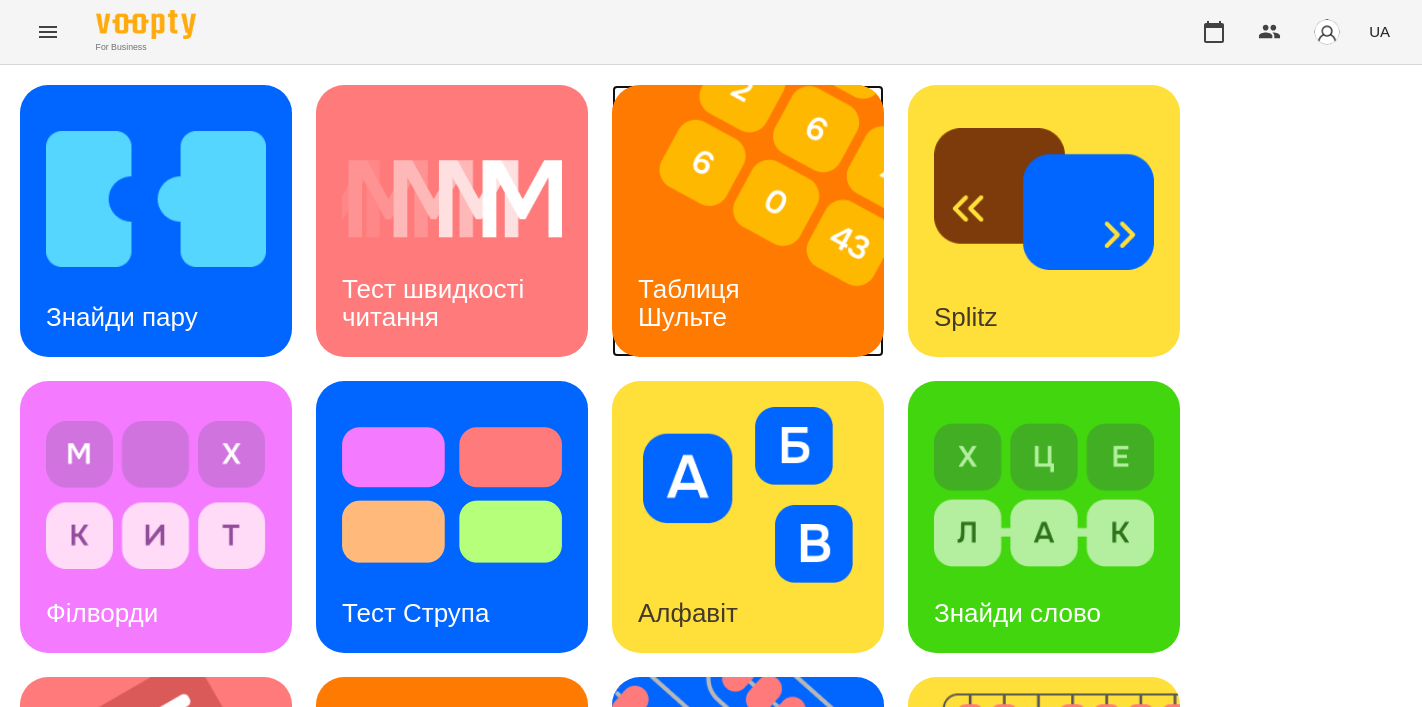 click at bounding box center (760, 221) 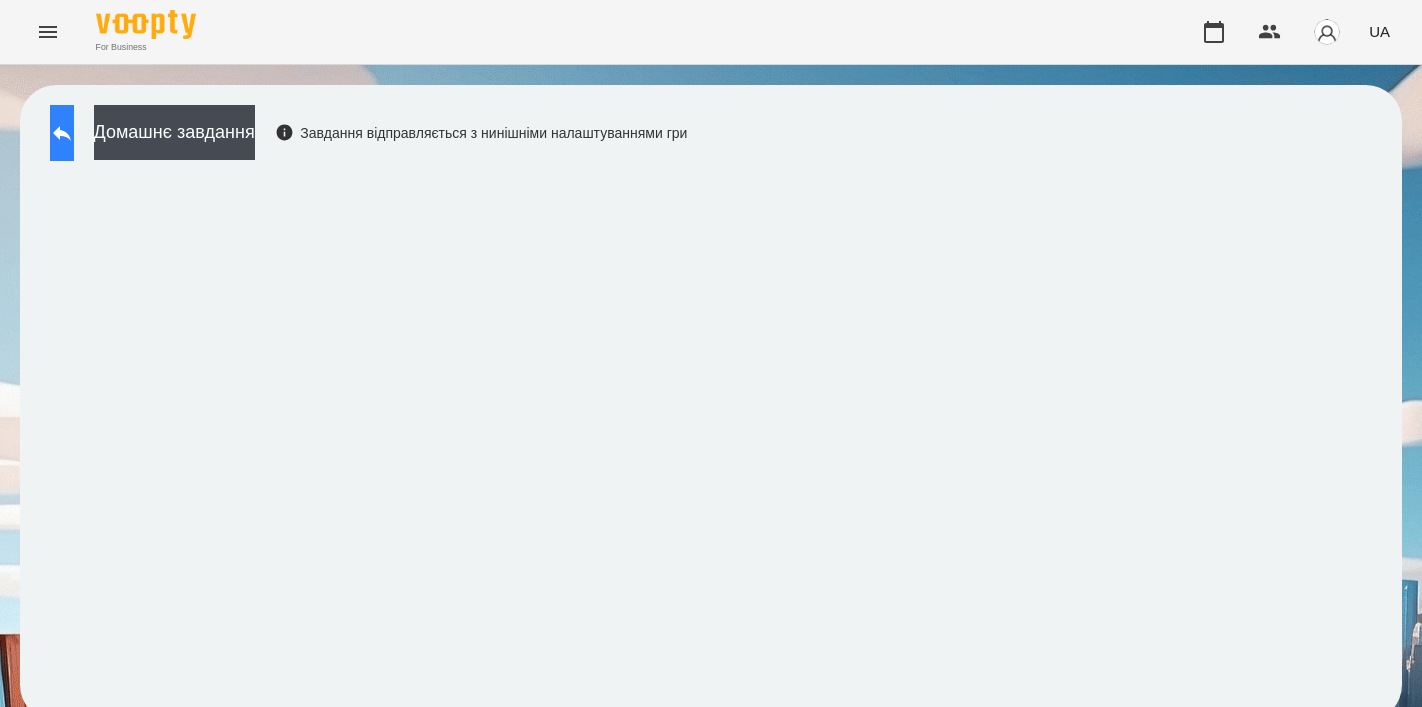 click 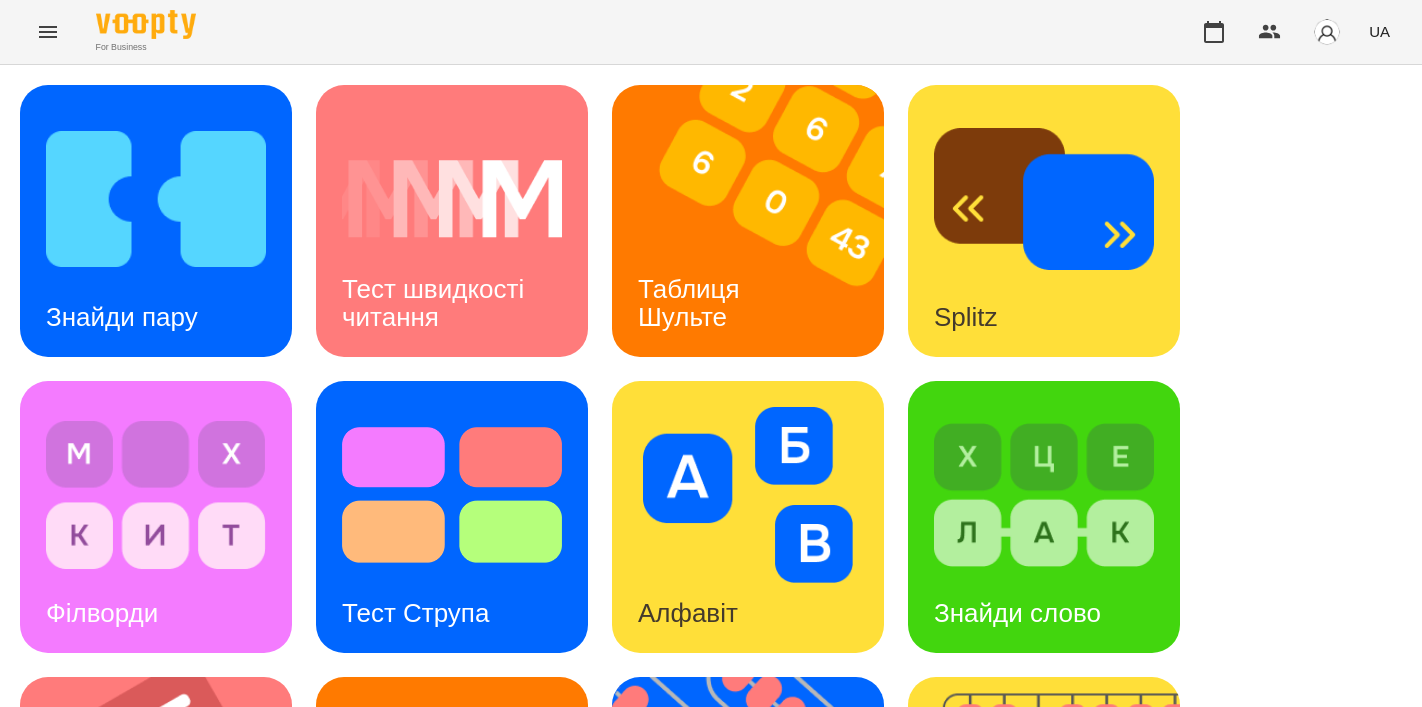 scroll, scrollTop: 320, scrollLeft: 0, axis: vertical 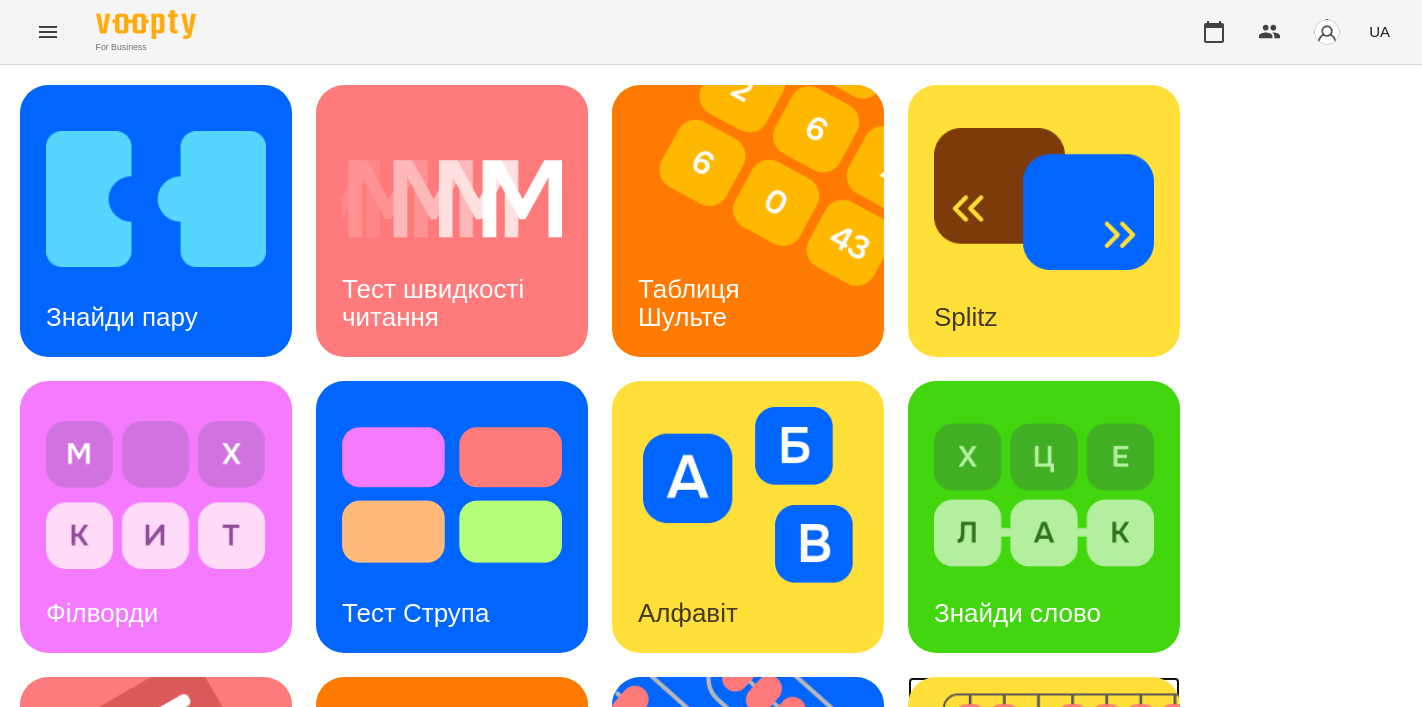click at bounding box center [1056, 813] 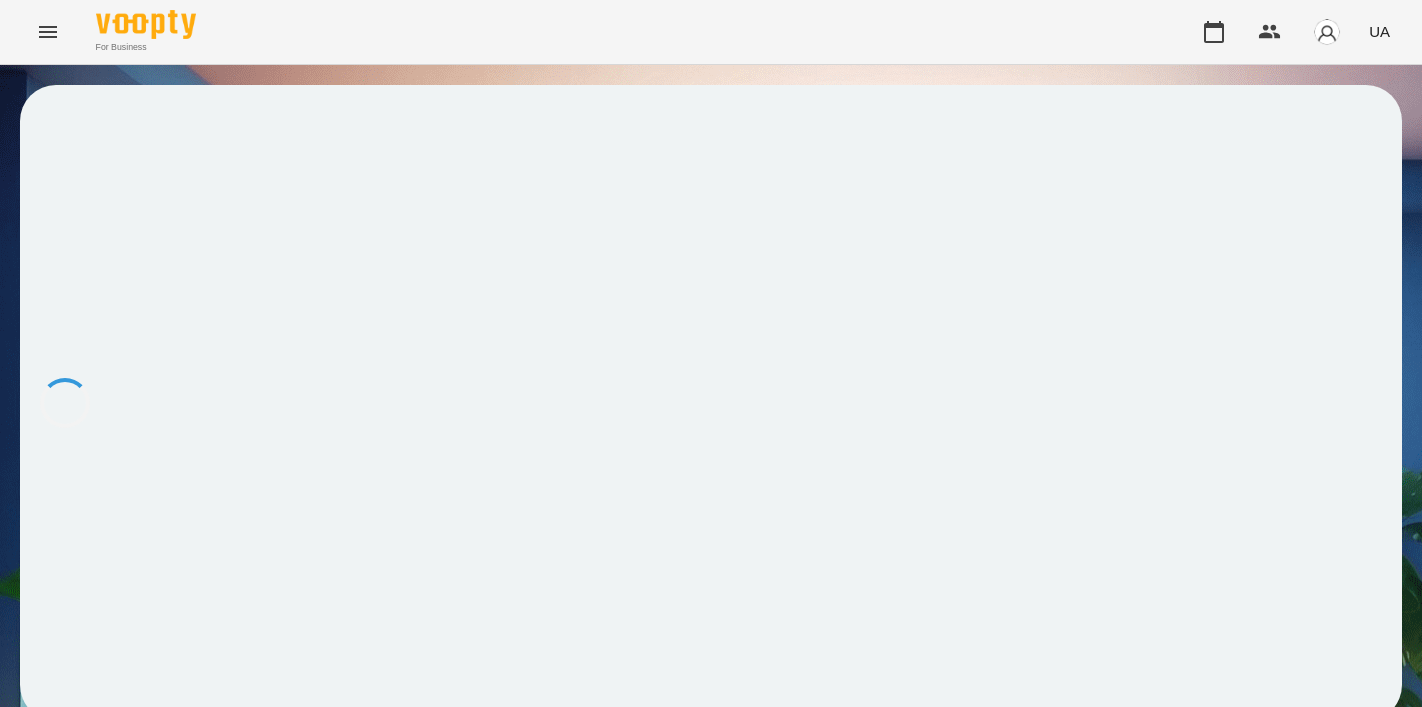 scroll, scrollTop: 0, scrollLeft: 0, axis: both 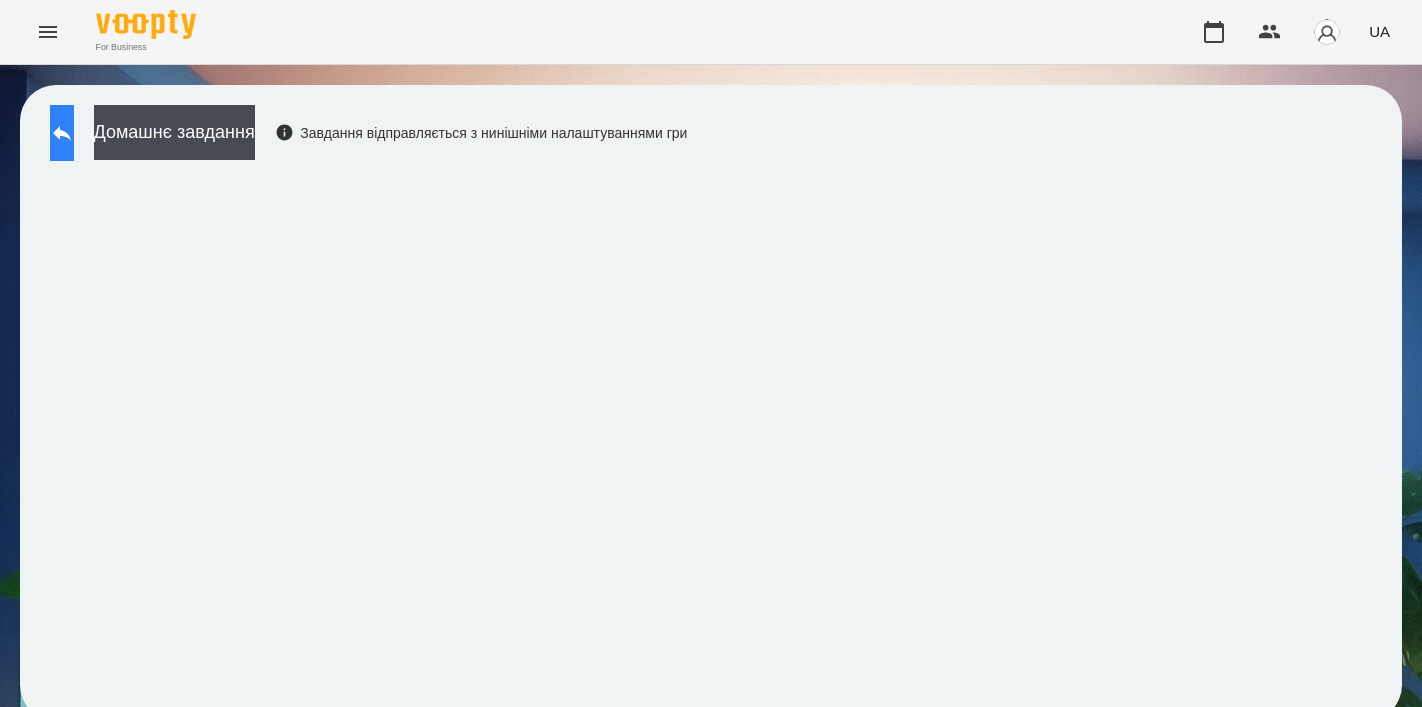 click at bounding box center (62, 133) 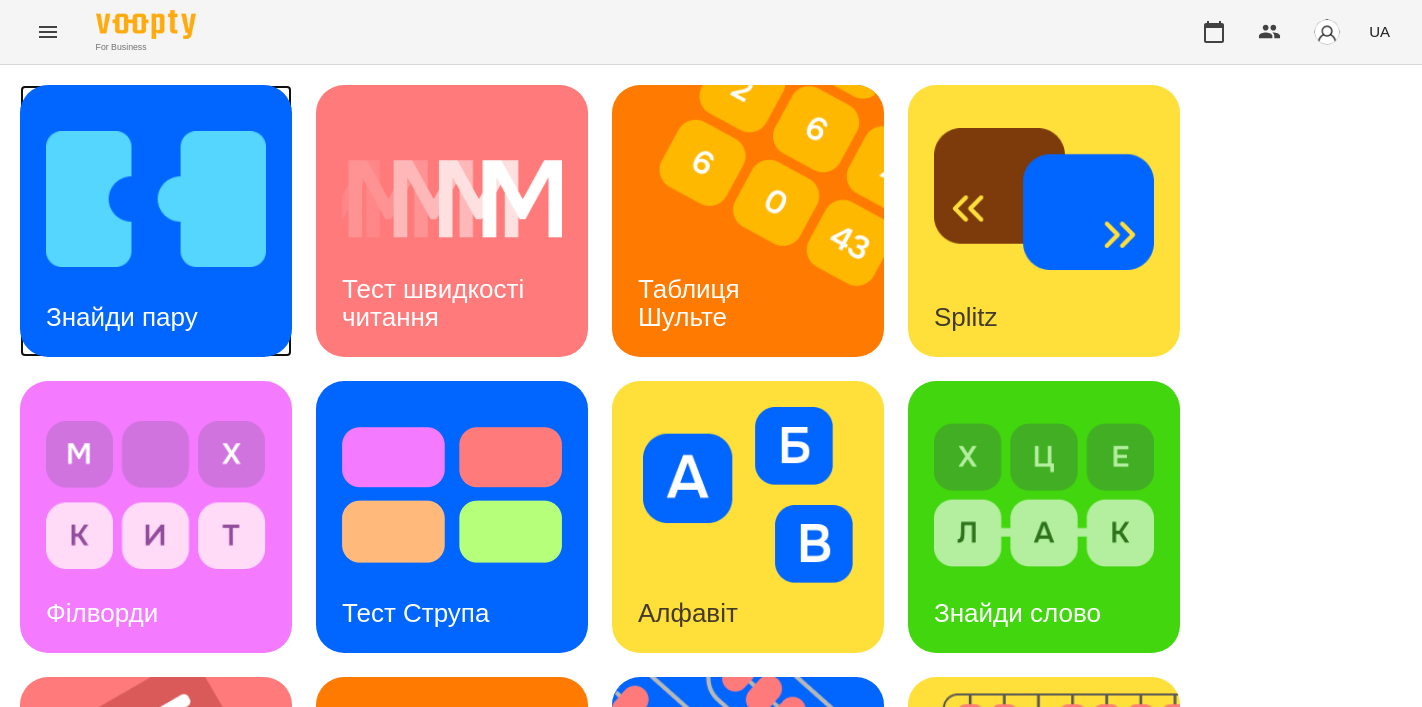 click at bounding box center [156, 199] 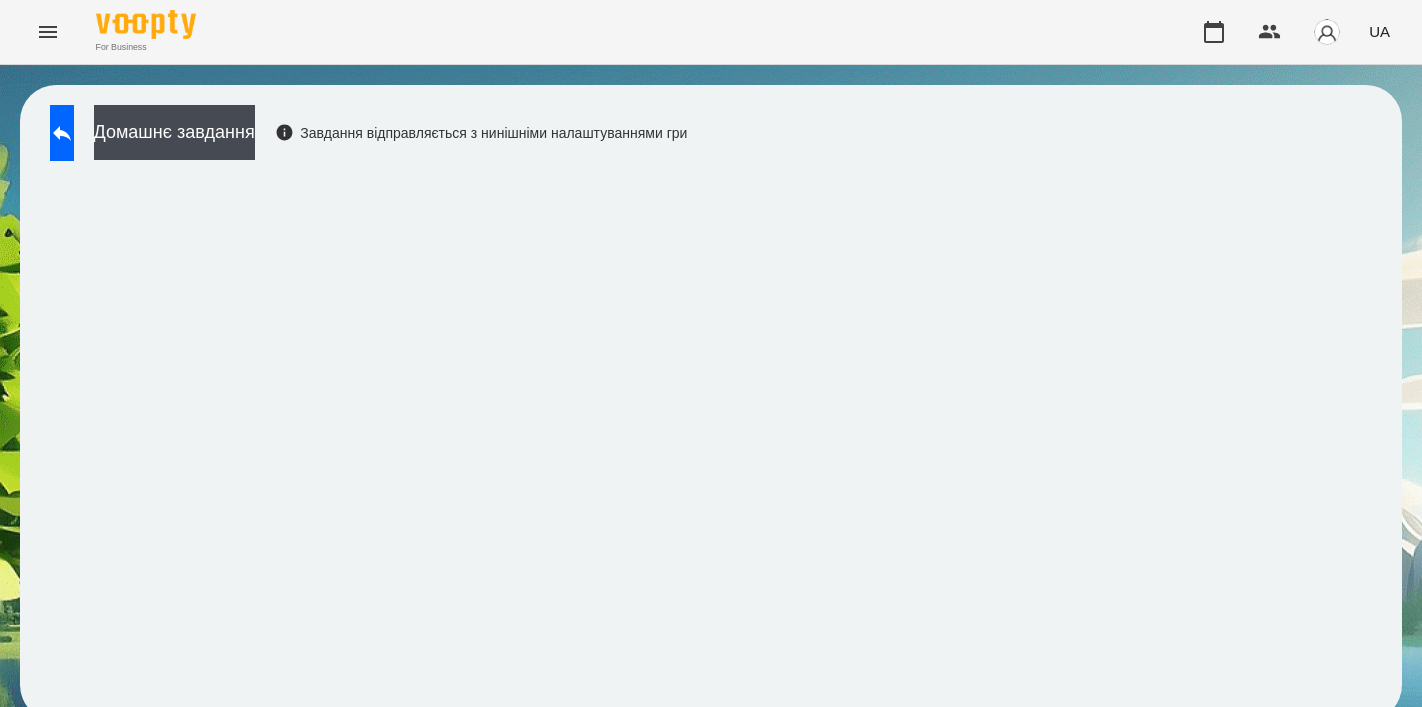 scroll, scrollTop: 14, scrollLeft: 0, axis: vertical 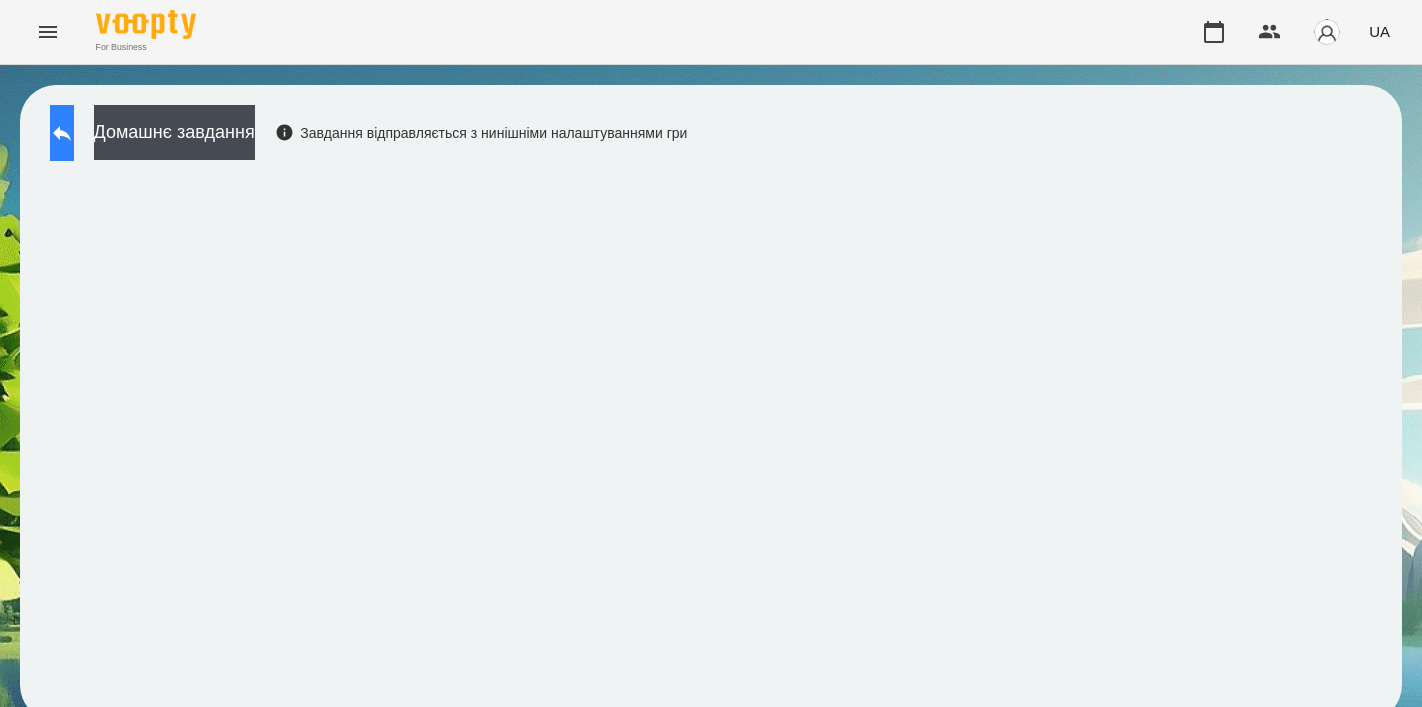 click at bounding box center (62, 133) 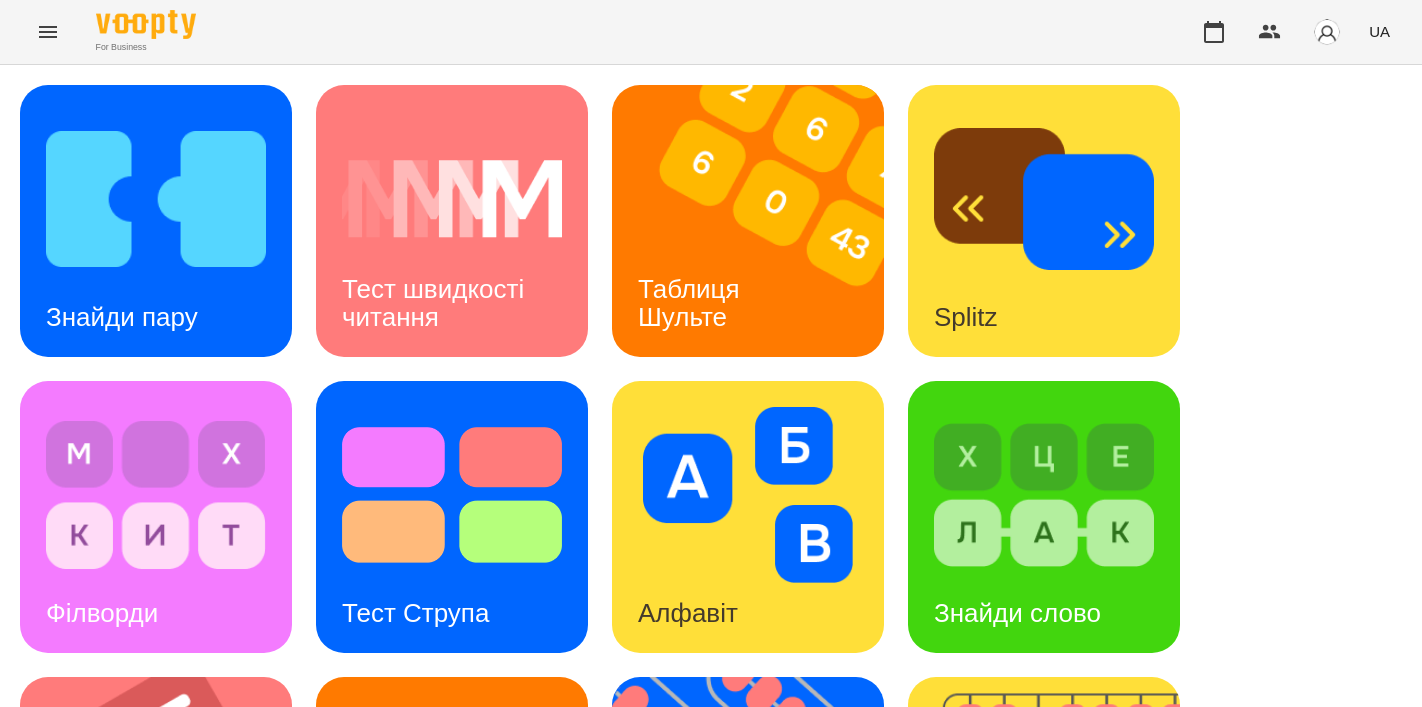 scroll, scrollTop: 468, scrollLeft: 0, axis: vertical 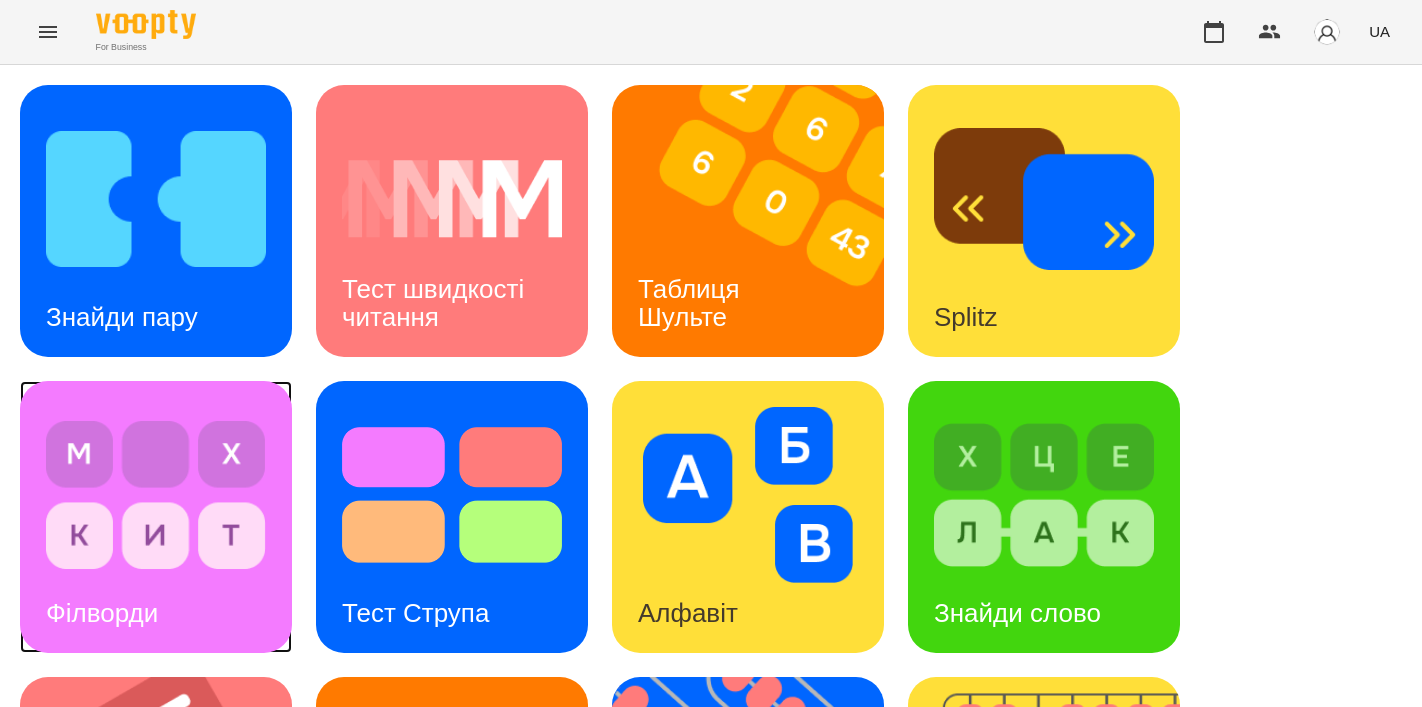 click on "Філворди" at bounding box center [102, 613] 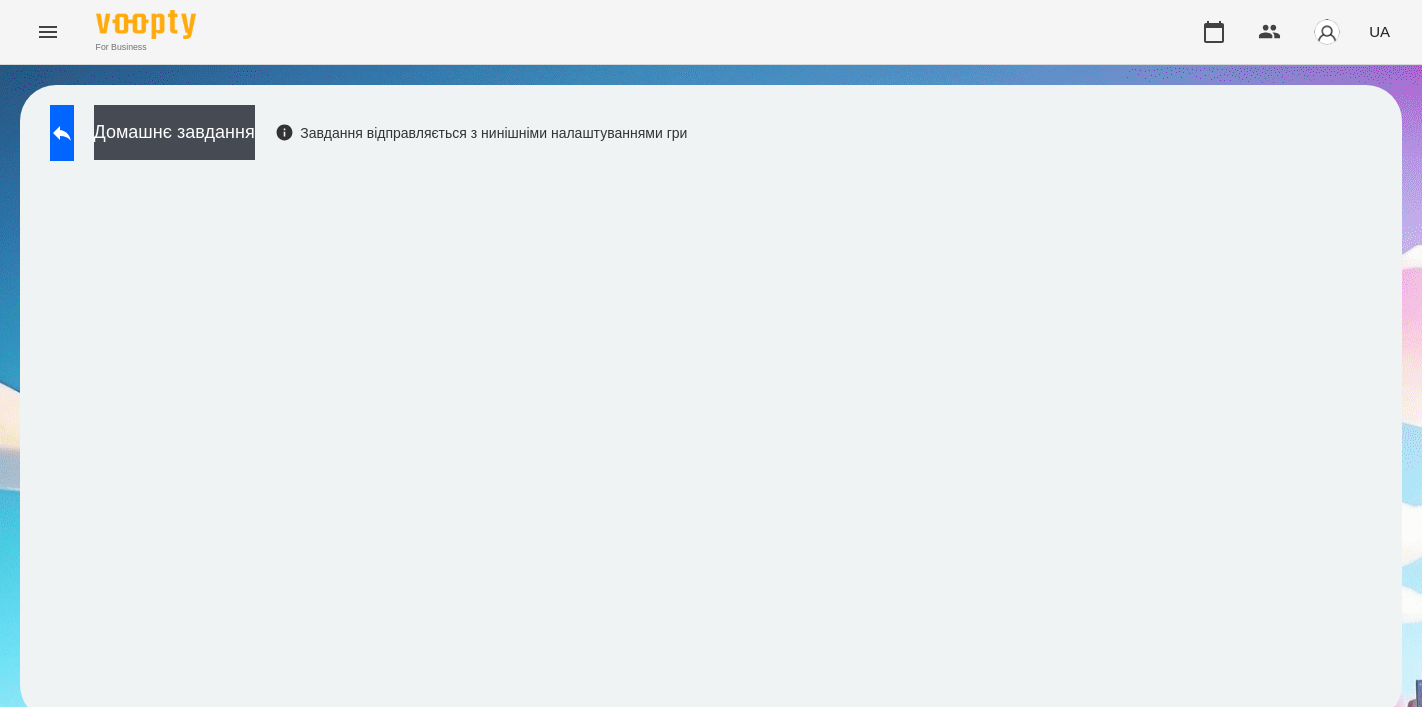 scroll, scrollTop: 0, scrollLeft: 0, axis: both 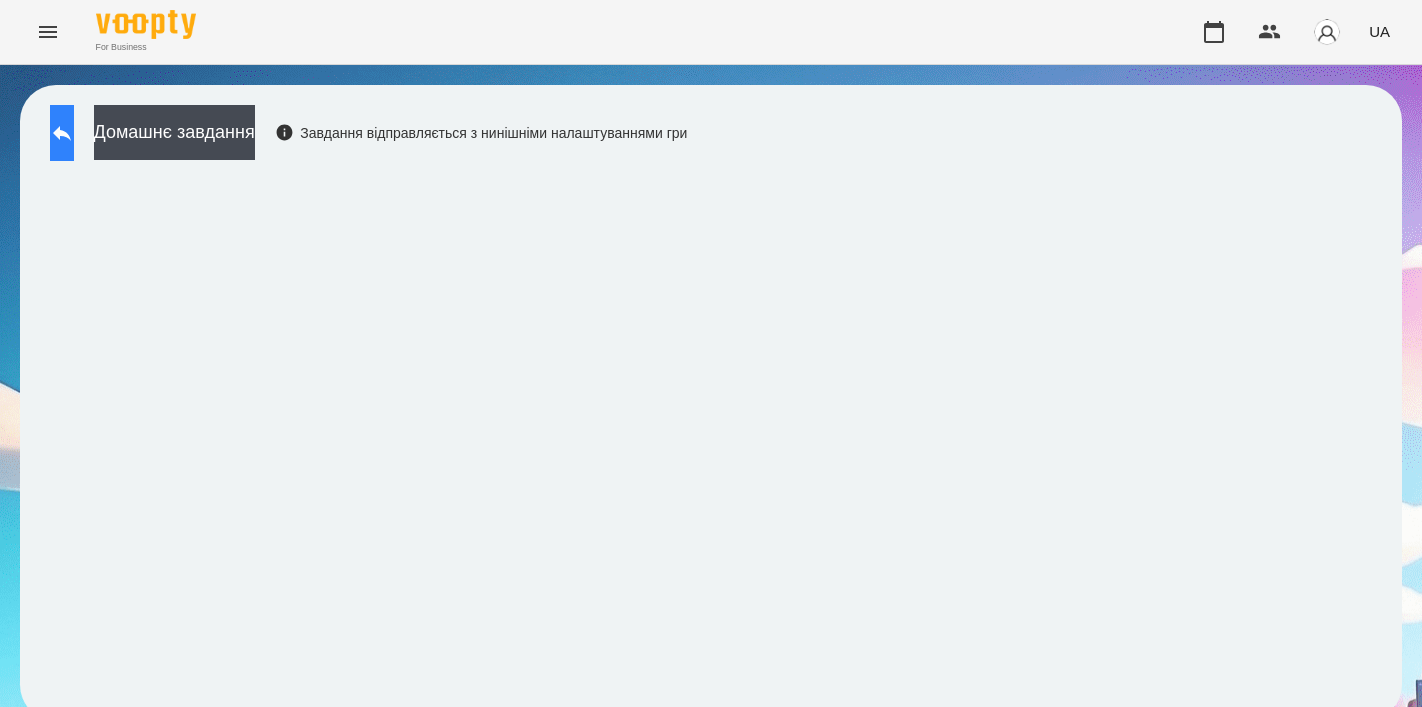 click 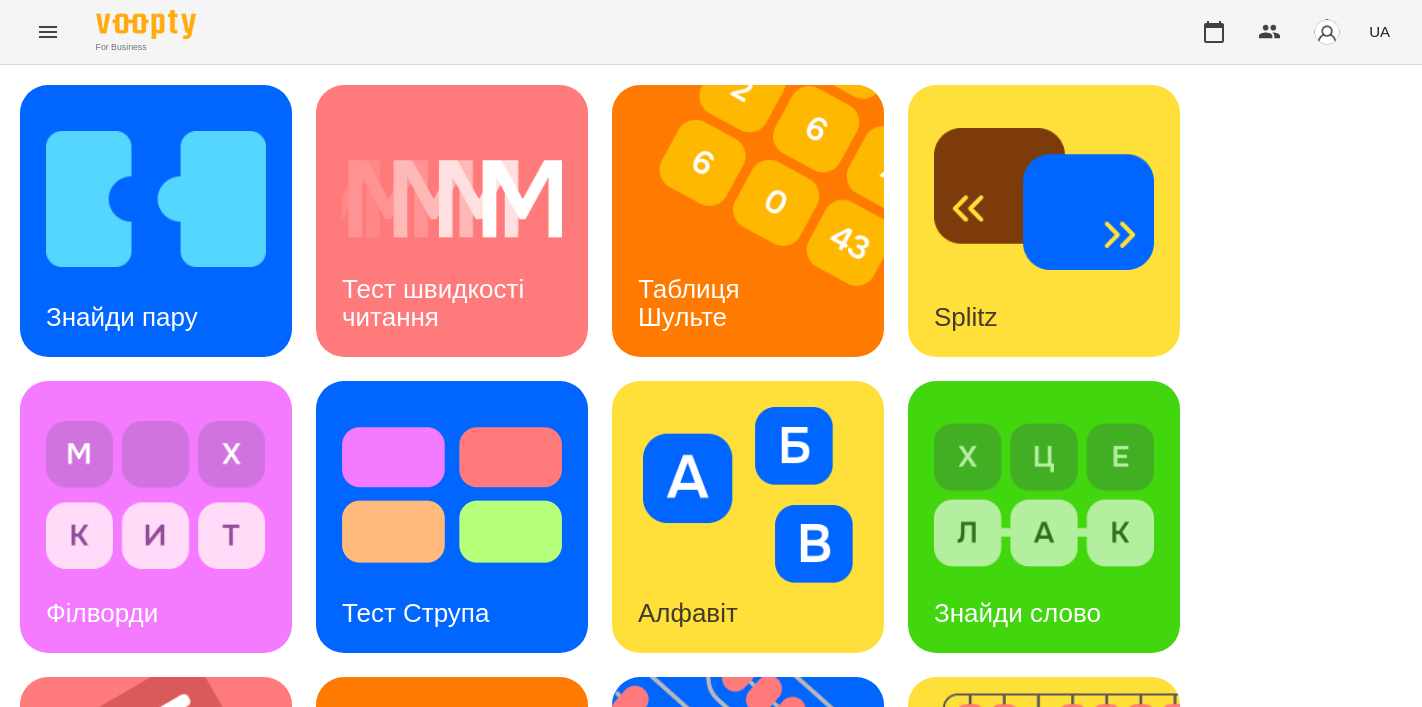 scroll, scrollTop: 643, scrollLeft: 0, axis: vertical 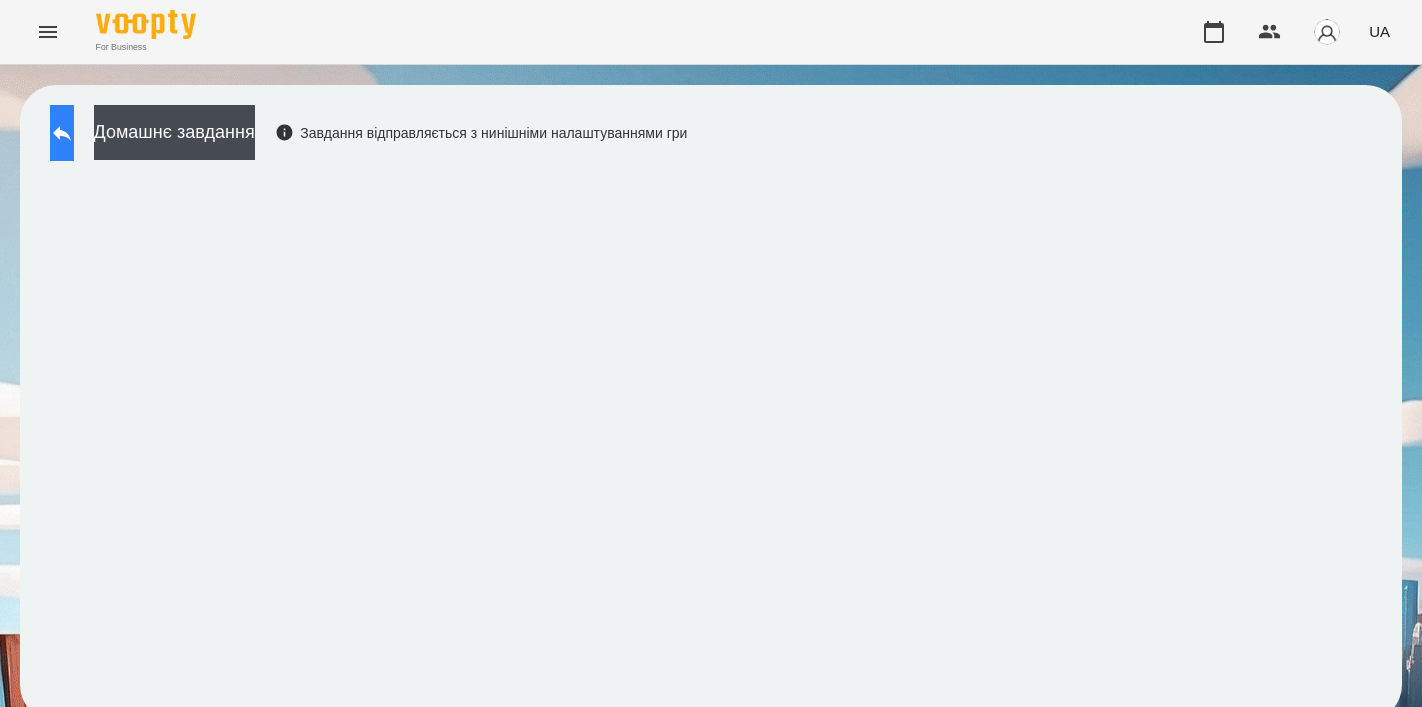 click 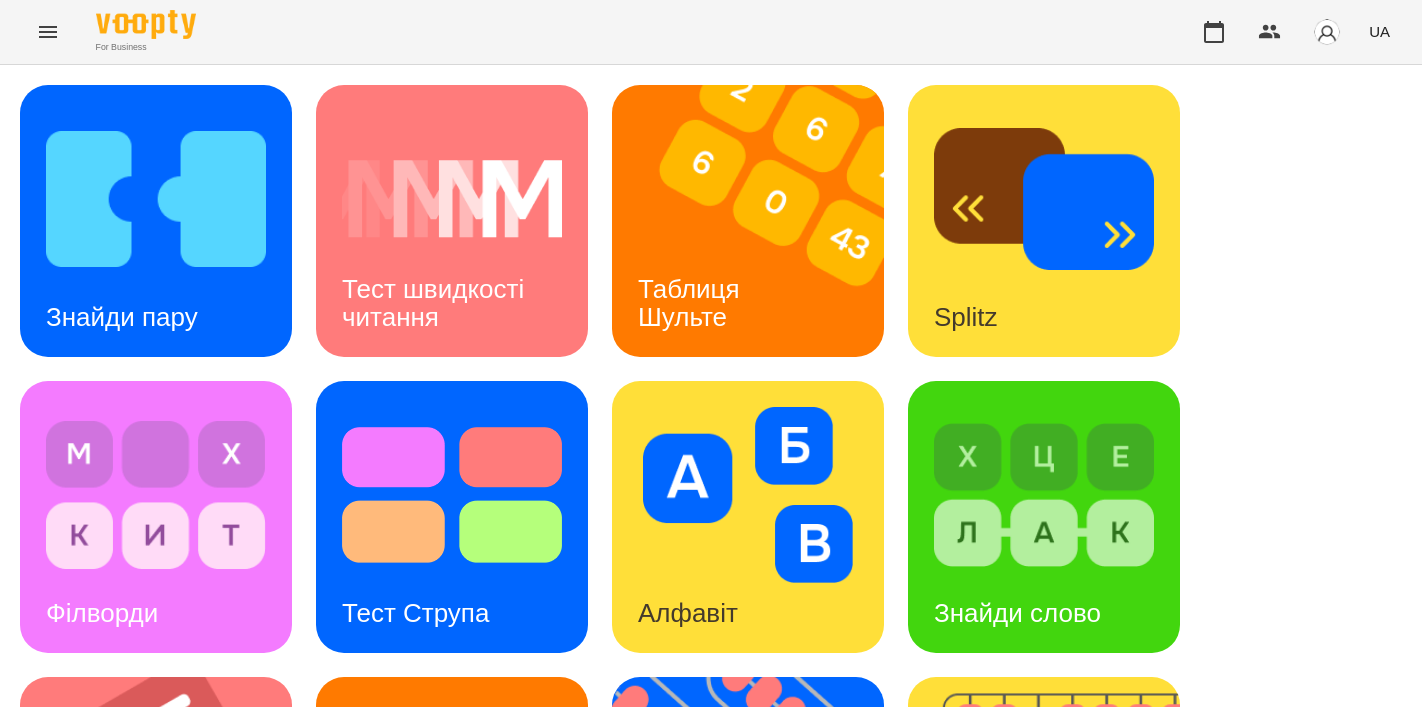scroll, scrollTop: 430, scrollLeft: 0, axis: vertical 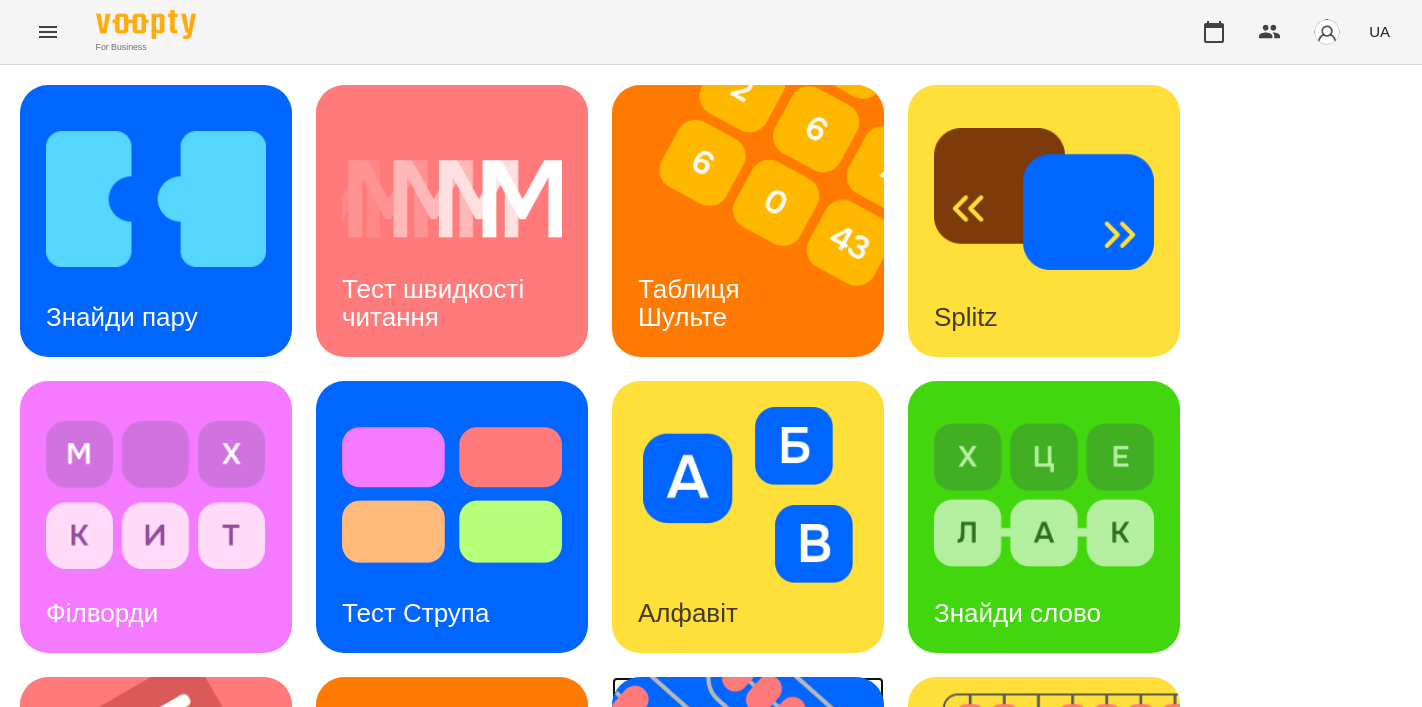 click on "Флешкарти" at bounding box center [706, 909] 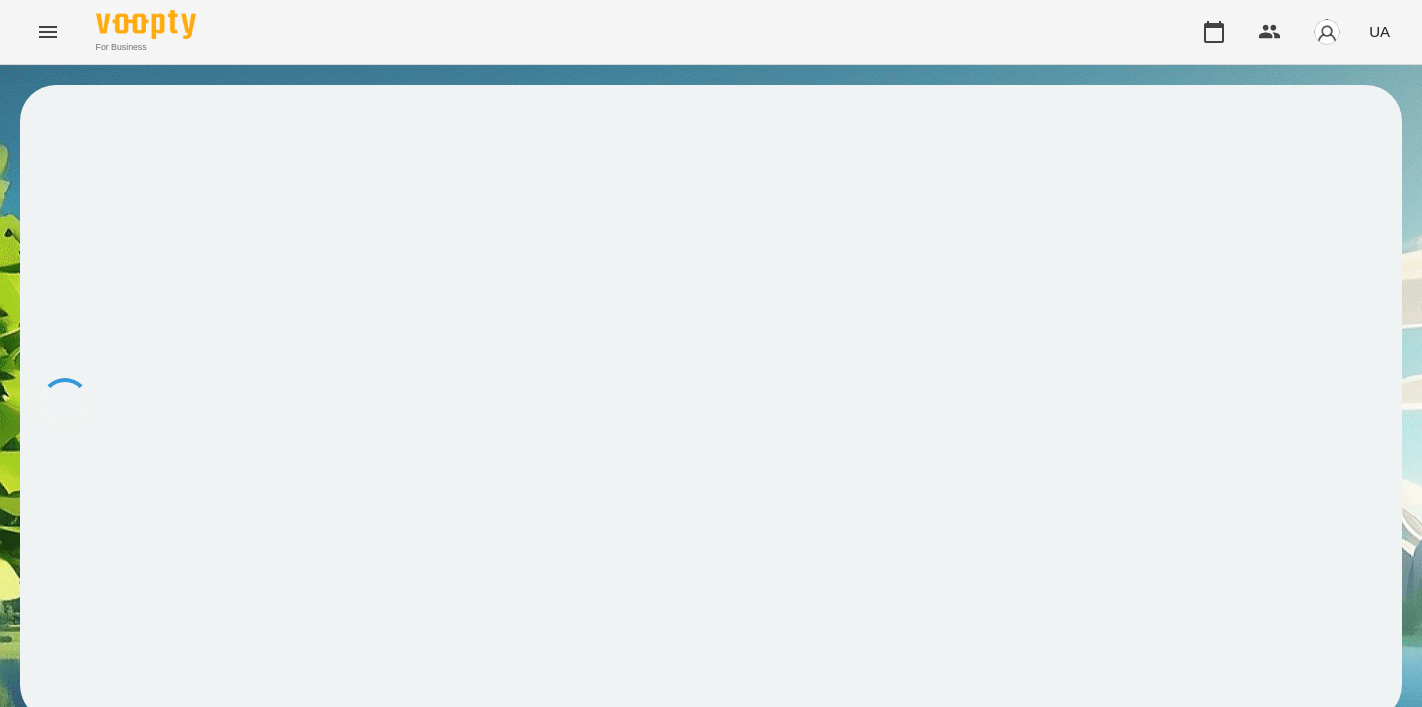 scroll, scrollTop: 0, scrollLeft: 0, axis: both 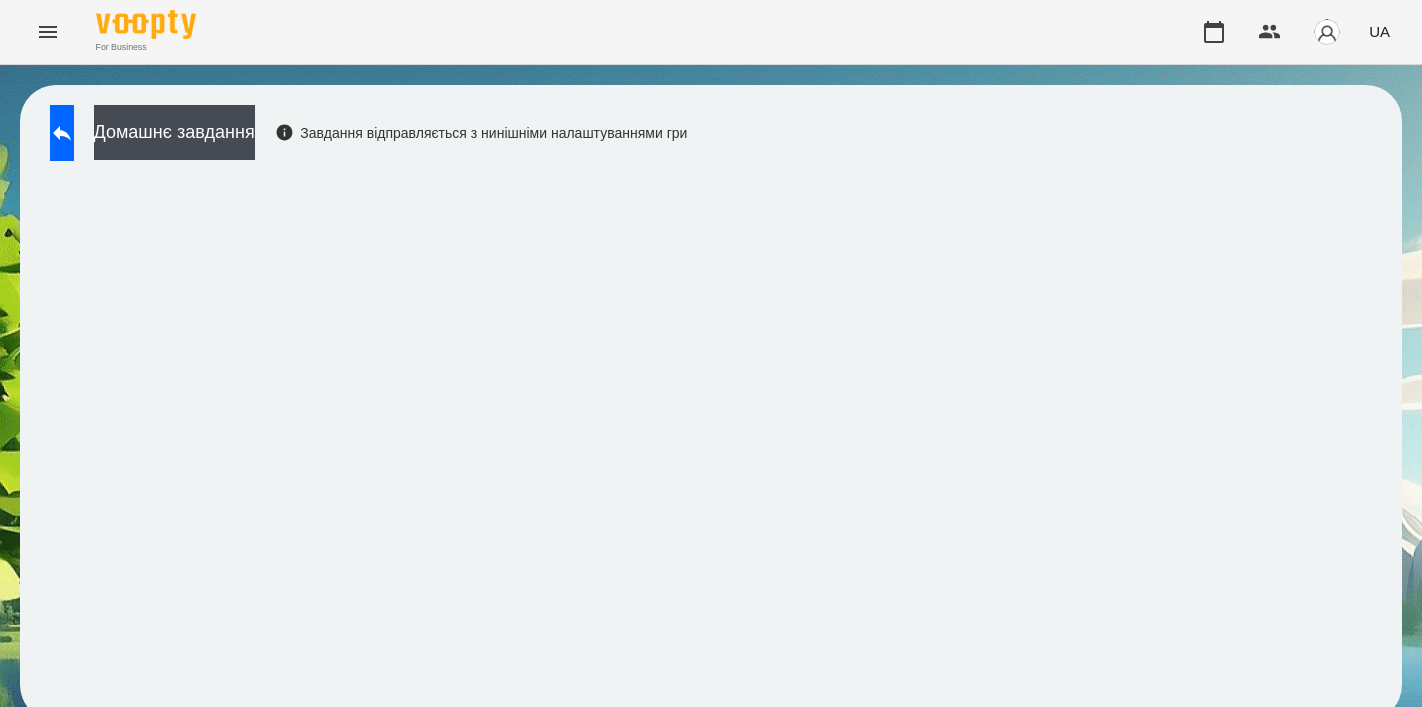 click on "For Business UA" at bounding box center (711, 32) 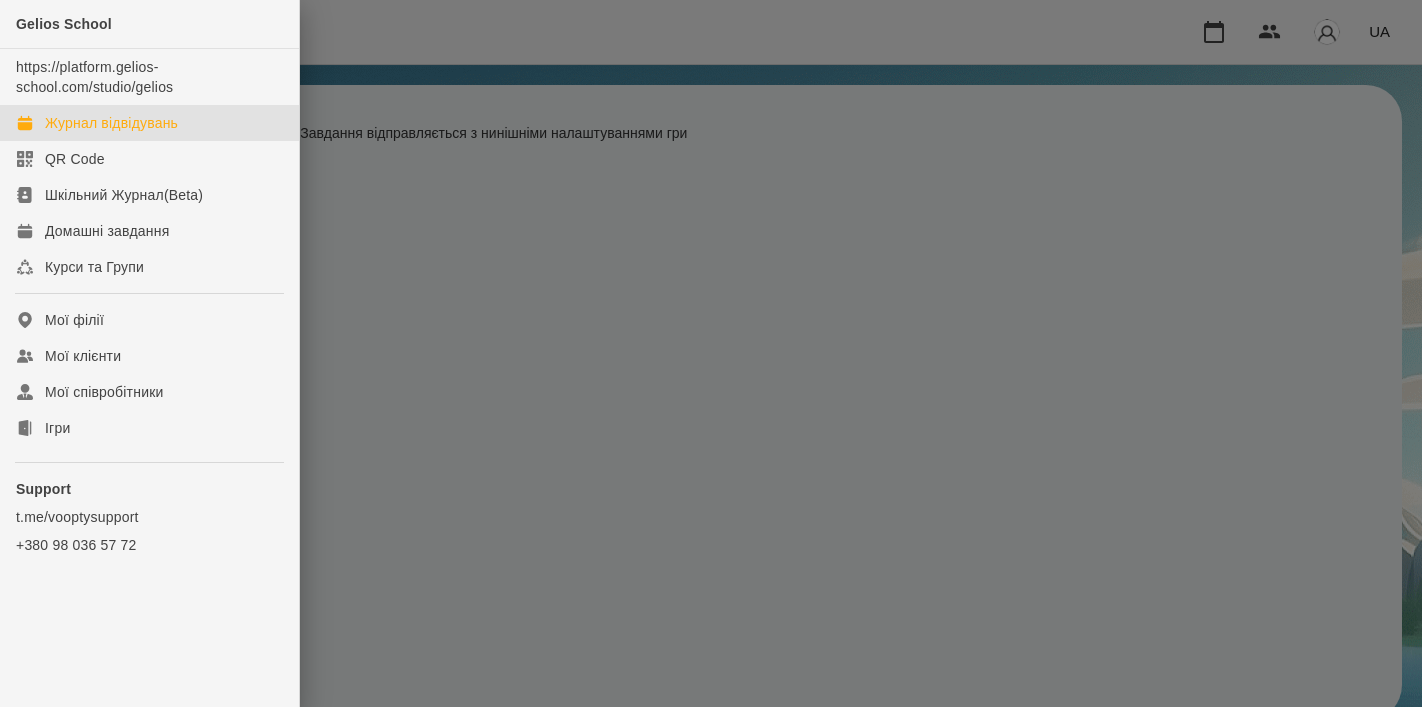 click on "Журнал відвідувань" at bounding box center [111, 123] 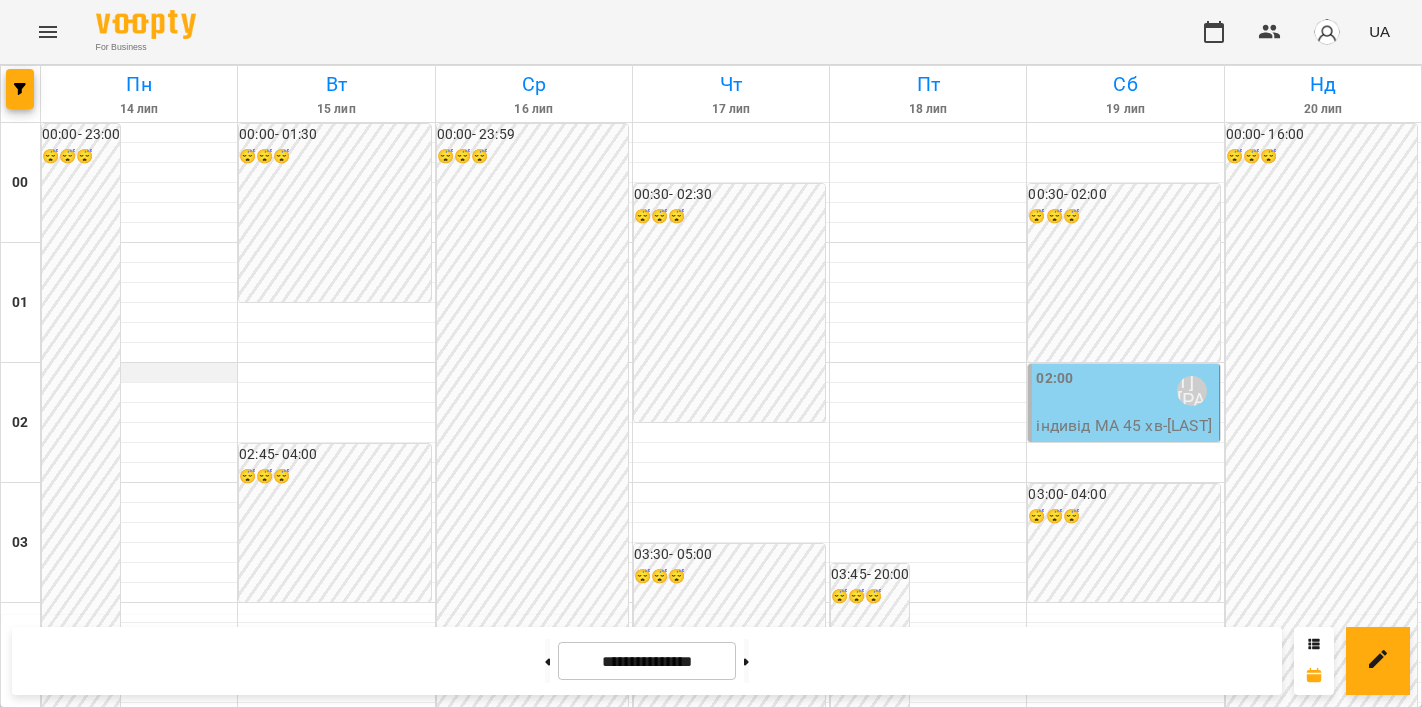 scroll, scrollTop: 2039, scrollLeft: 0, axis: vertical 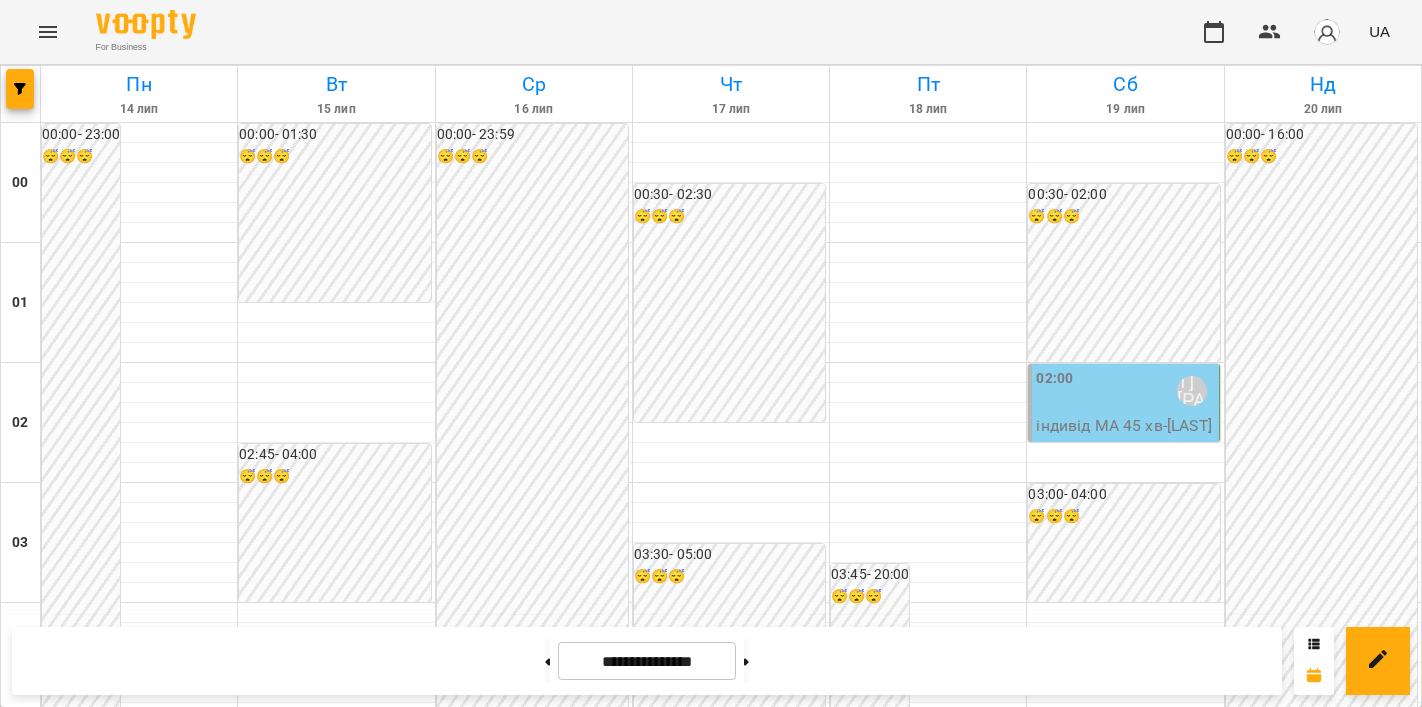 click on "[FIRST] [LAST]" at bounding box center [179, 2357] 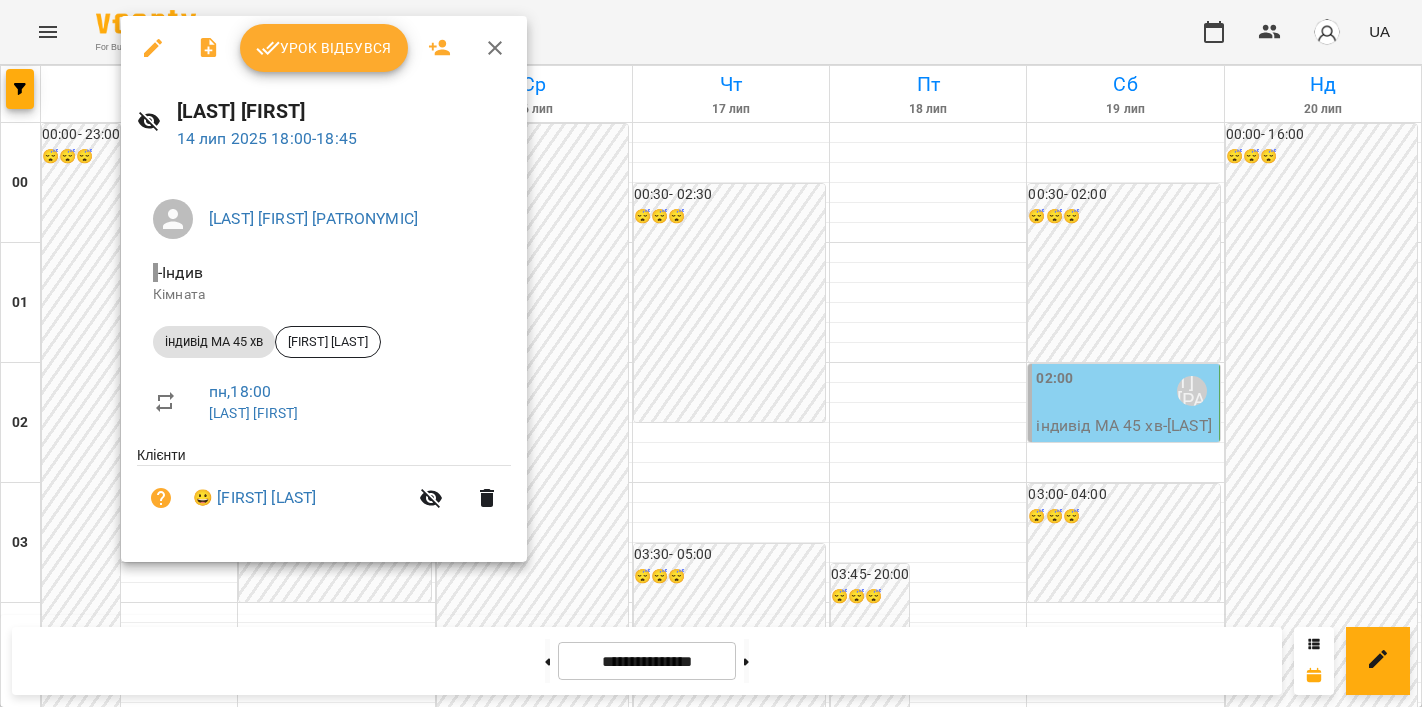 click on "Урок відбувся" at bounding box center (324, 48) 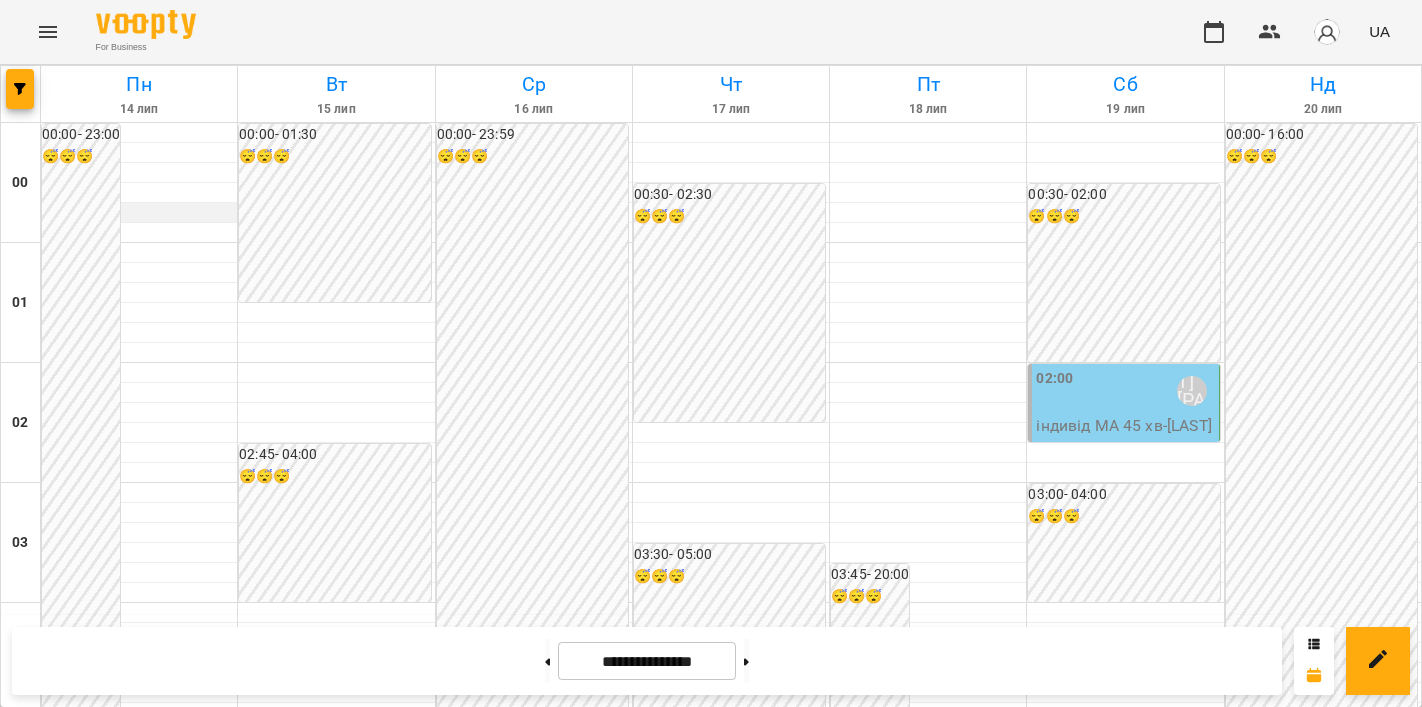 scroll, scrollTop: 2169, scrollLeft: 0, axis: vertical 